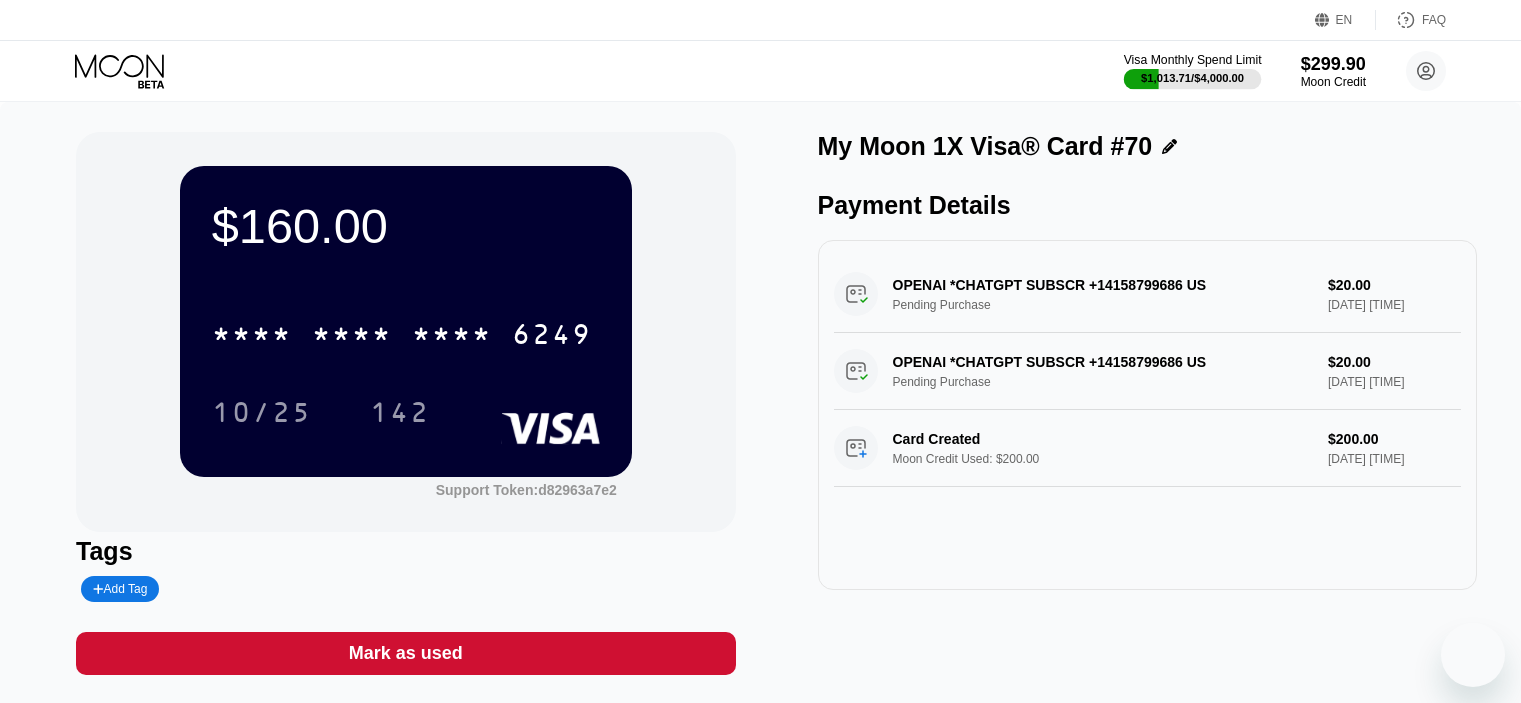 scroll, scrollTop: 0, scrollLeft: 0, axis: both 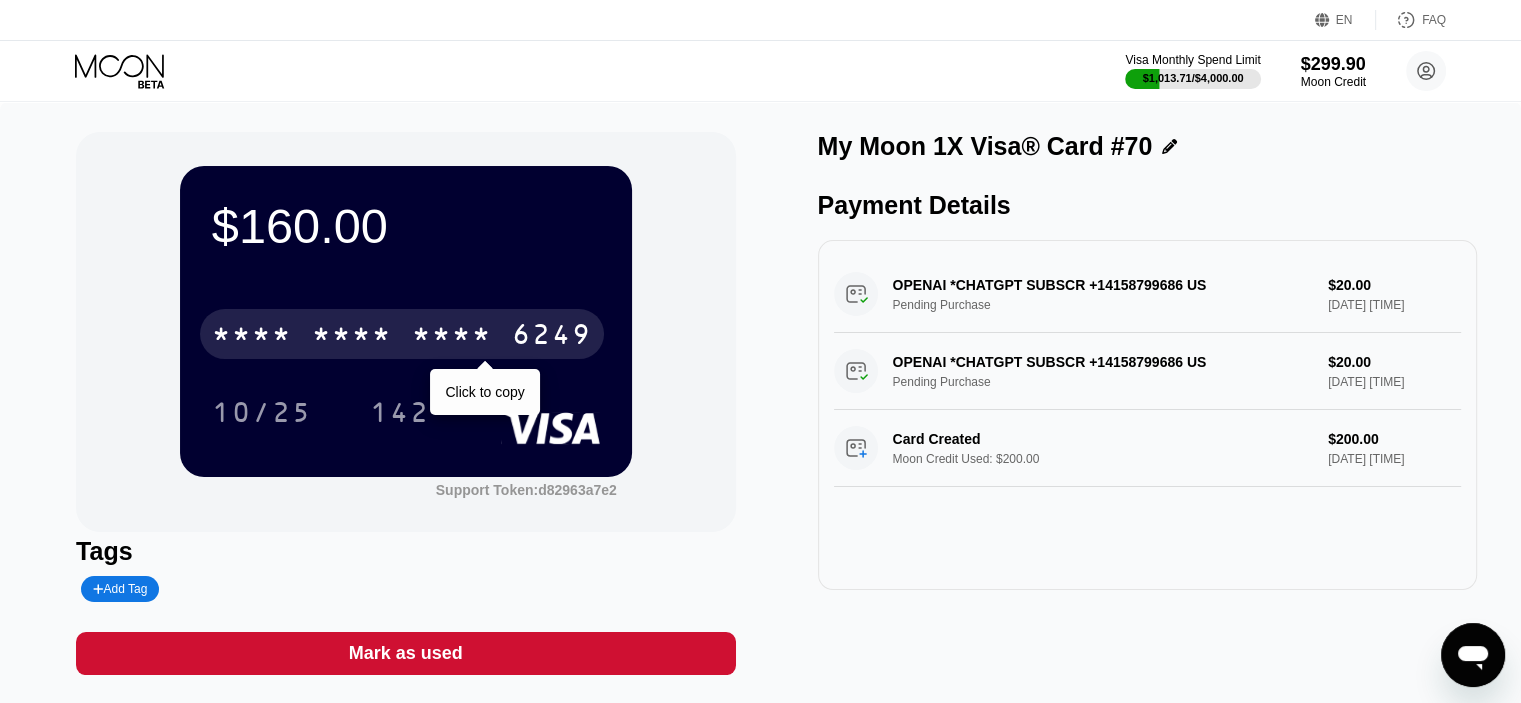 click on "* * * *" at bounding box center [452, 337] 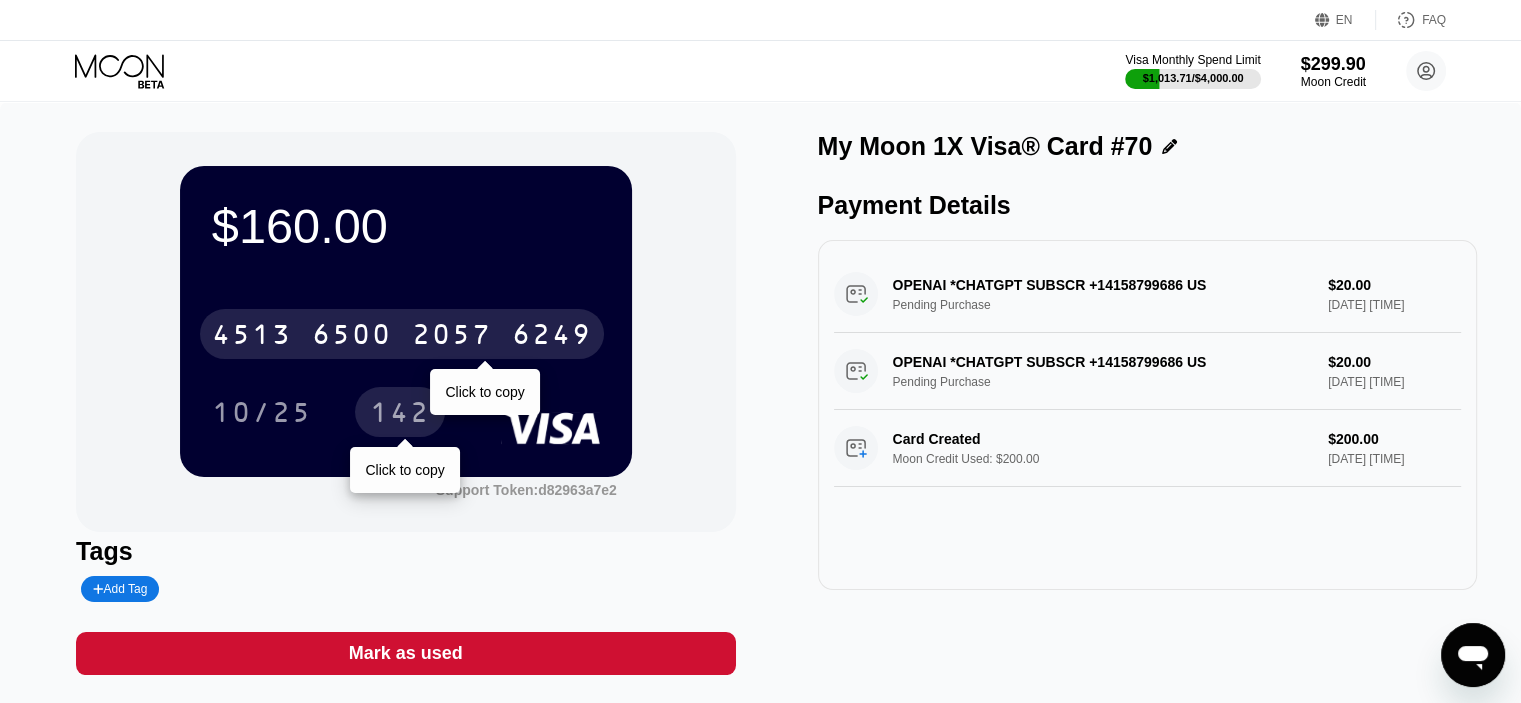 click on "142" at bounding box center (400, 415) 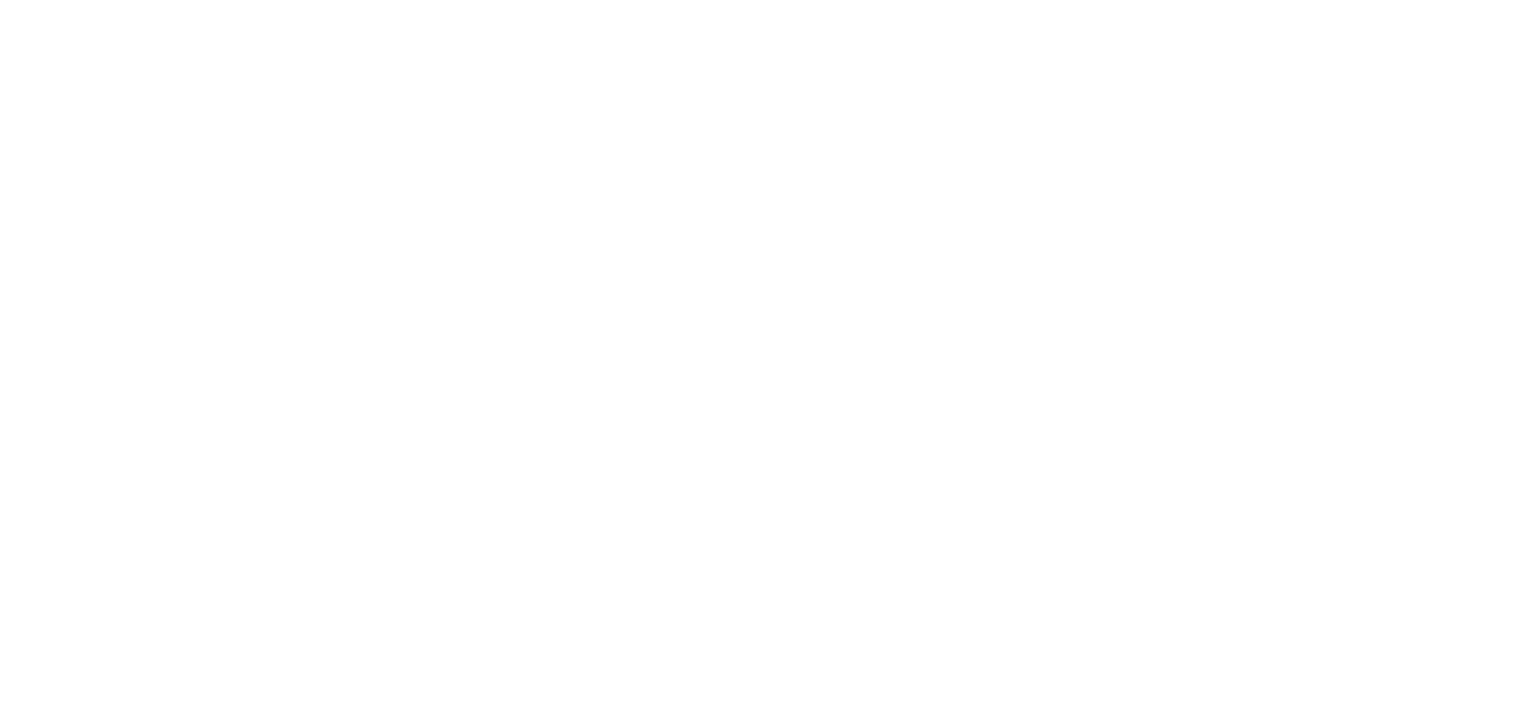 scroll, scrollTop: 0, scrollLeft: 0, axis: both 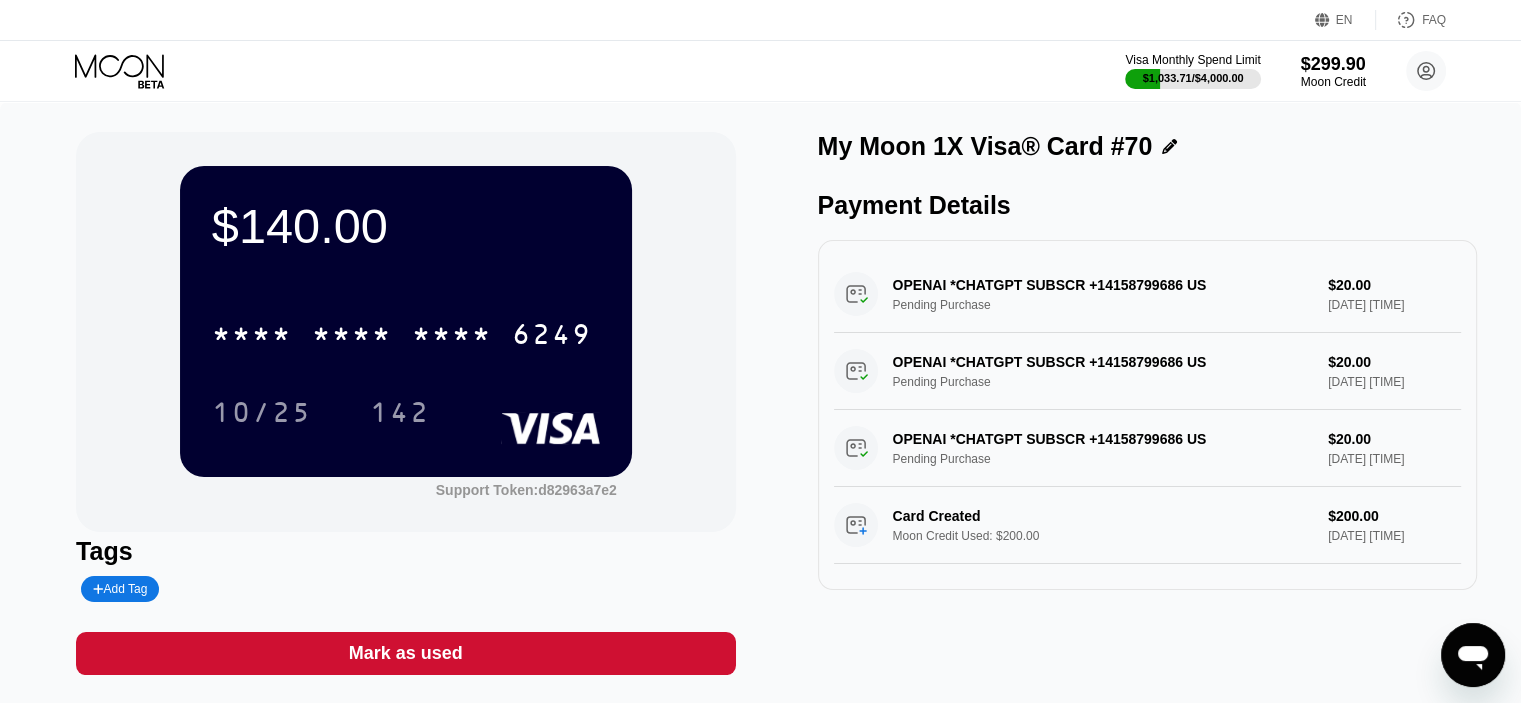click on "$140.00 * * * * * * * * * * * * 6249 10/25 142 Support Token:  d82963a7e2" at bounding box center [405, 332] 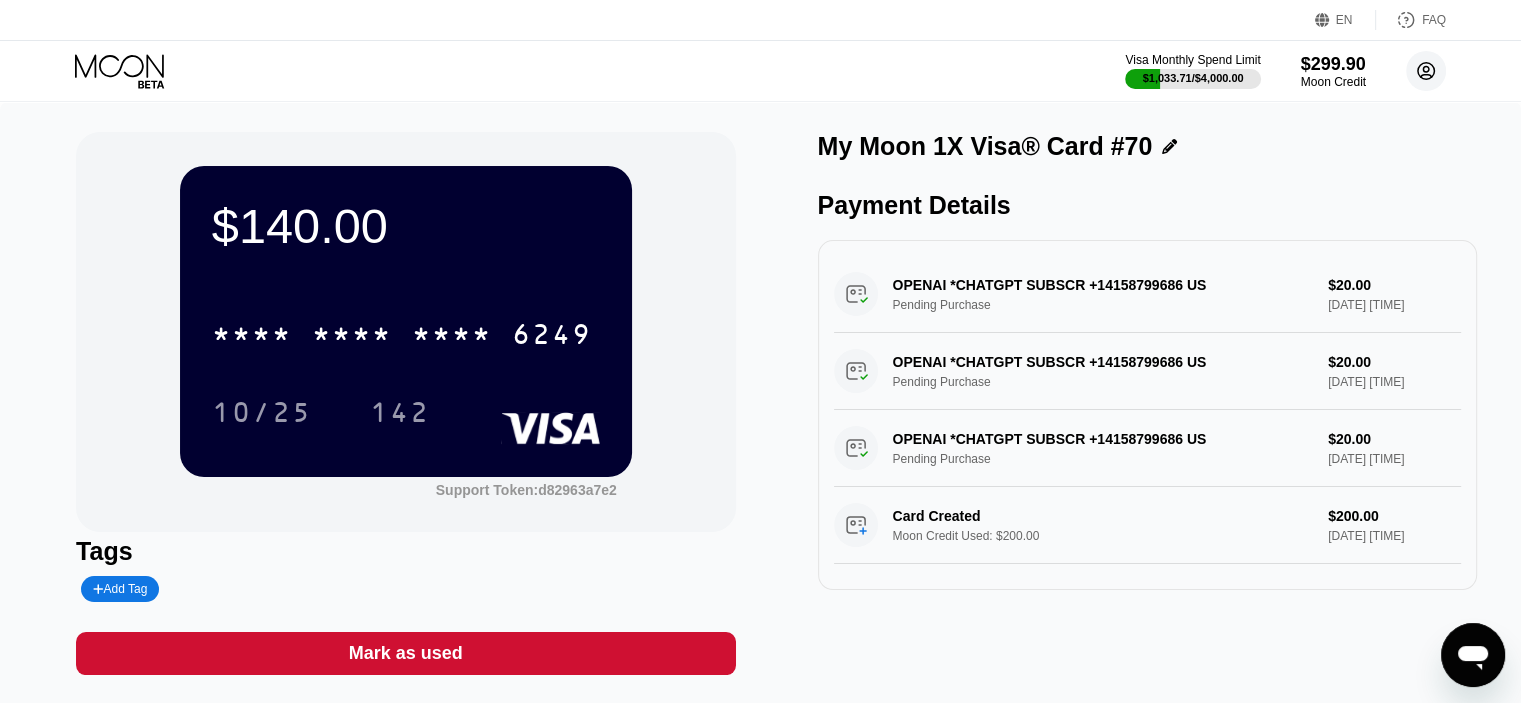 click 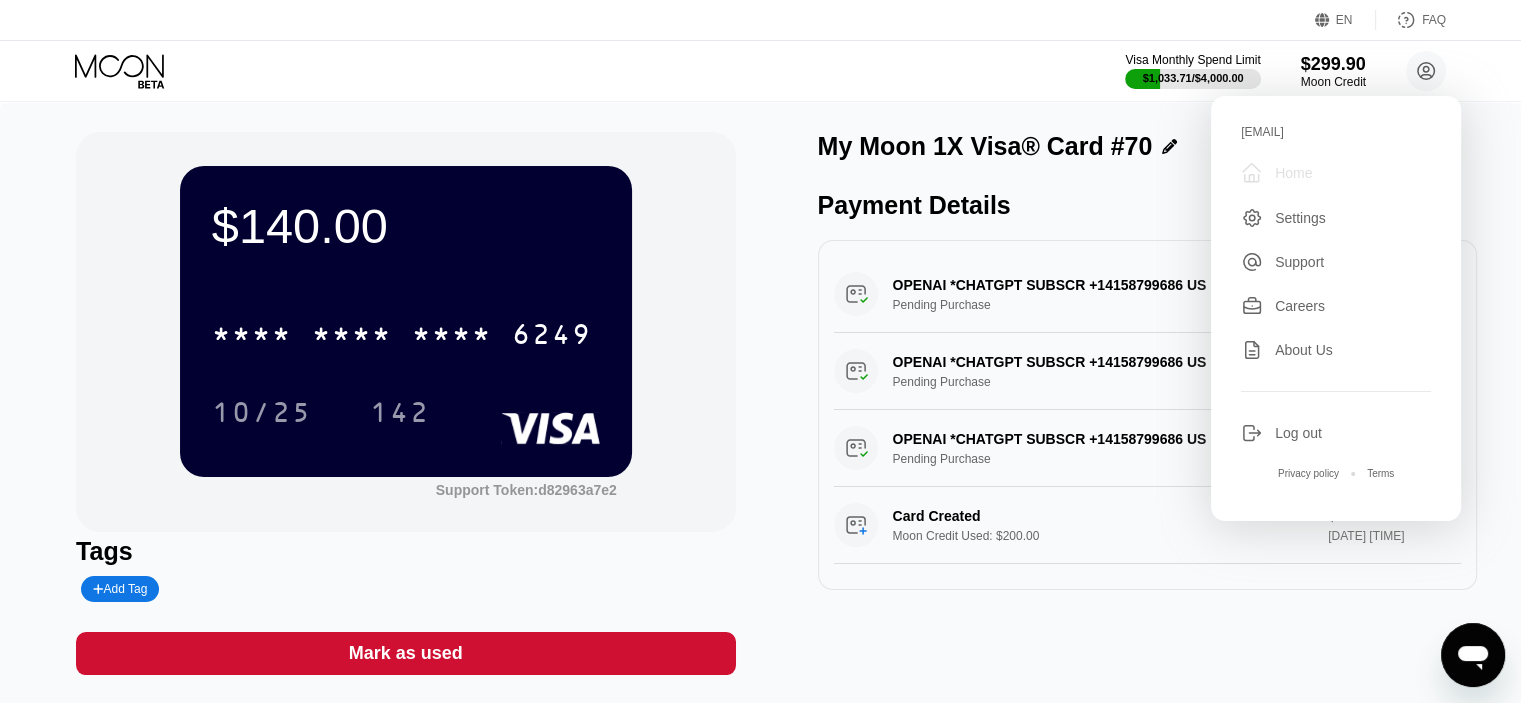 click on "Home" at bounding box center (1293, 173) 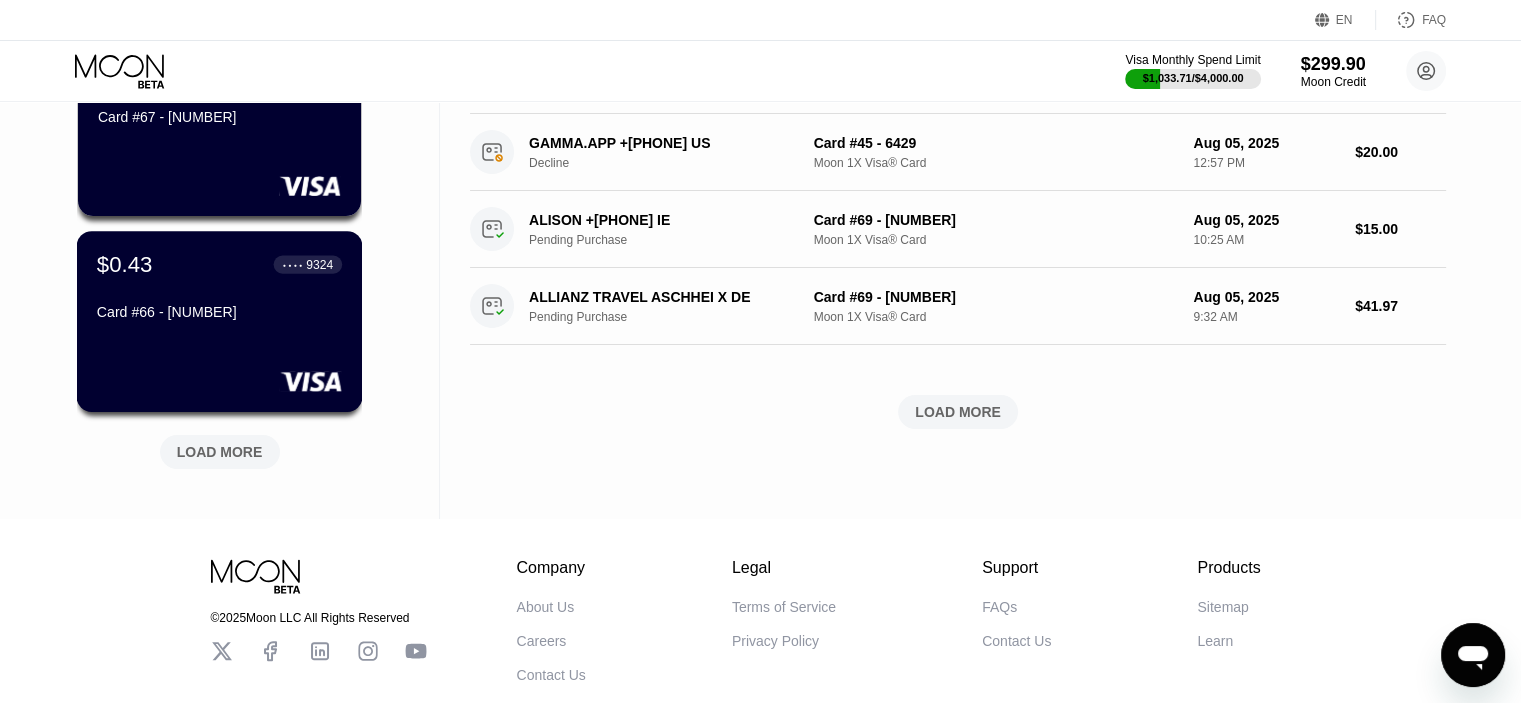 scroll, scrollTop: 922, scrollLeft: 0, axis: vertical 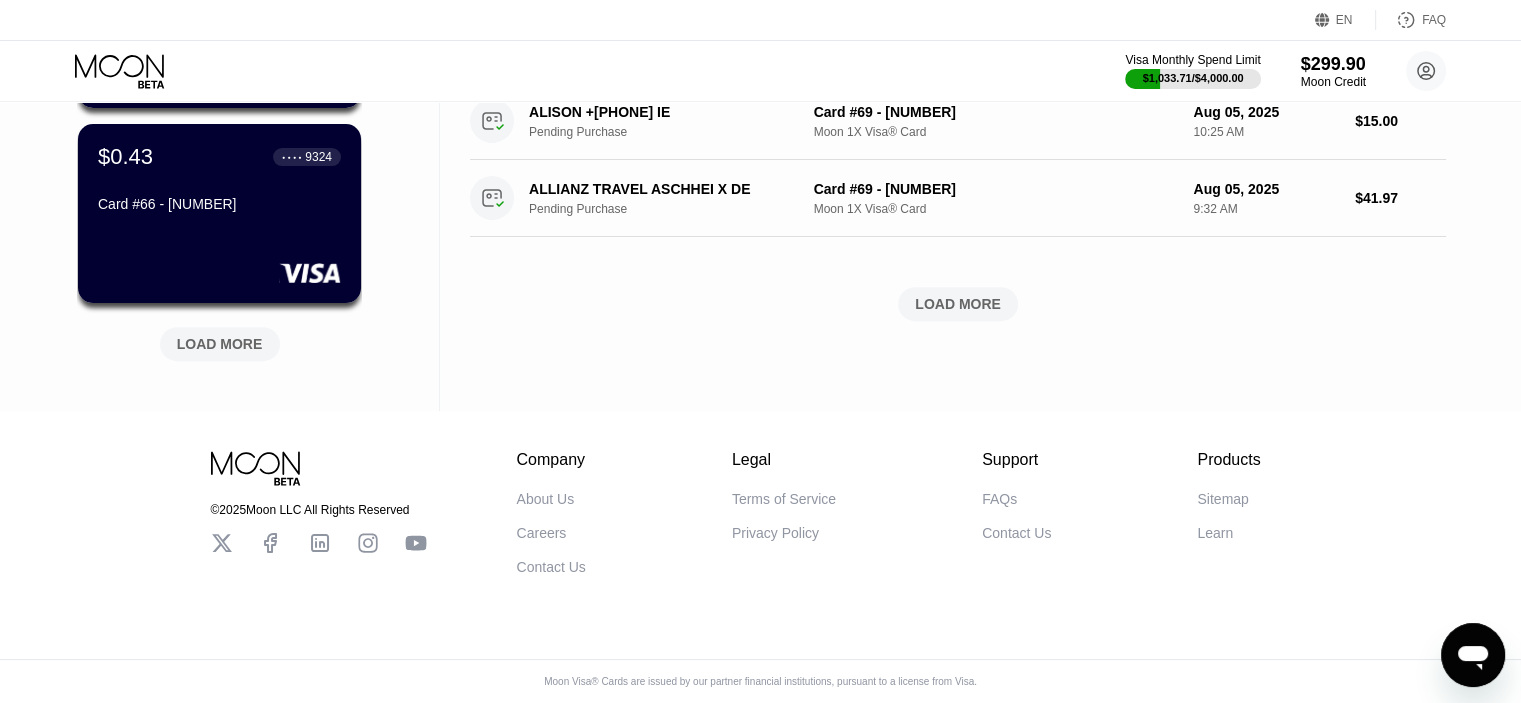 click on "LOAD MORE" at bounding box center [220, 344] 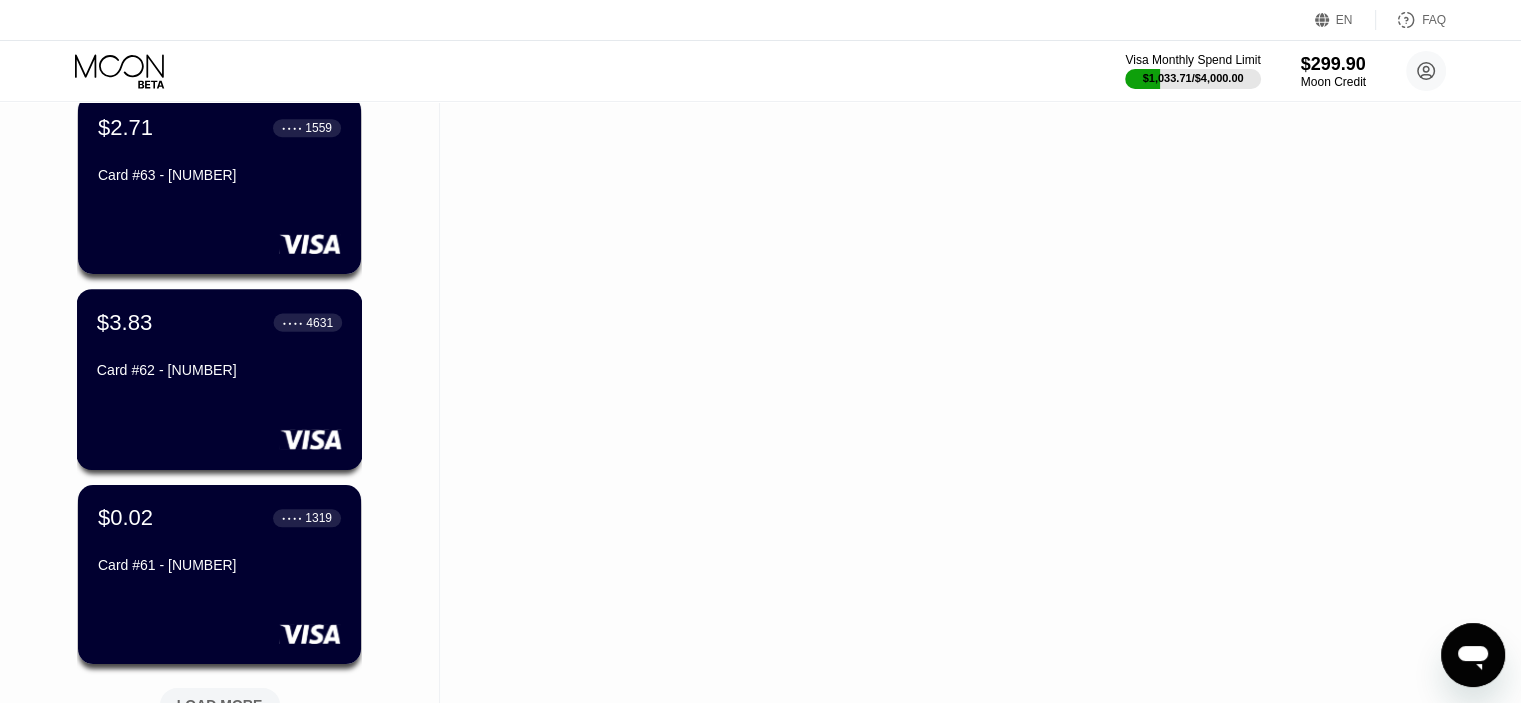 scroll, scrollTop: 1822, scrollLeft: 0, axis: vertical 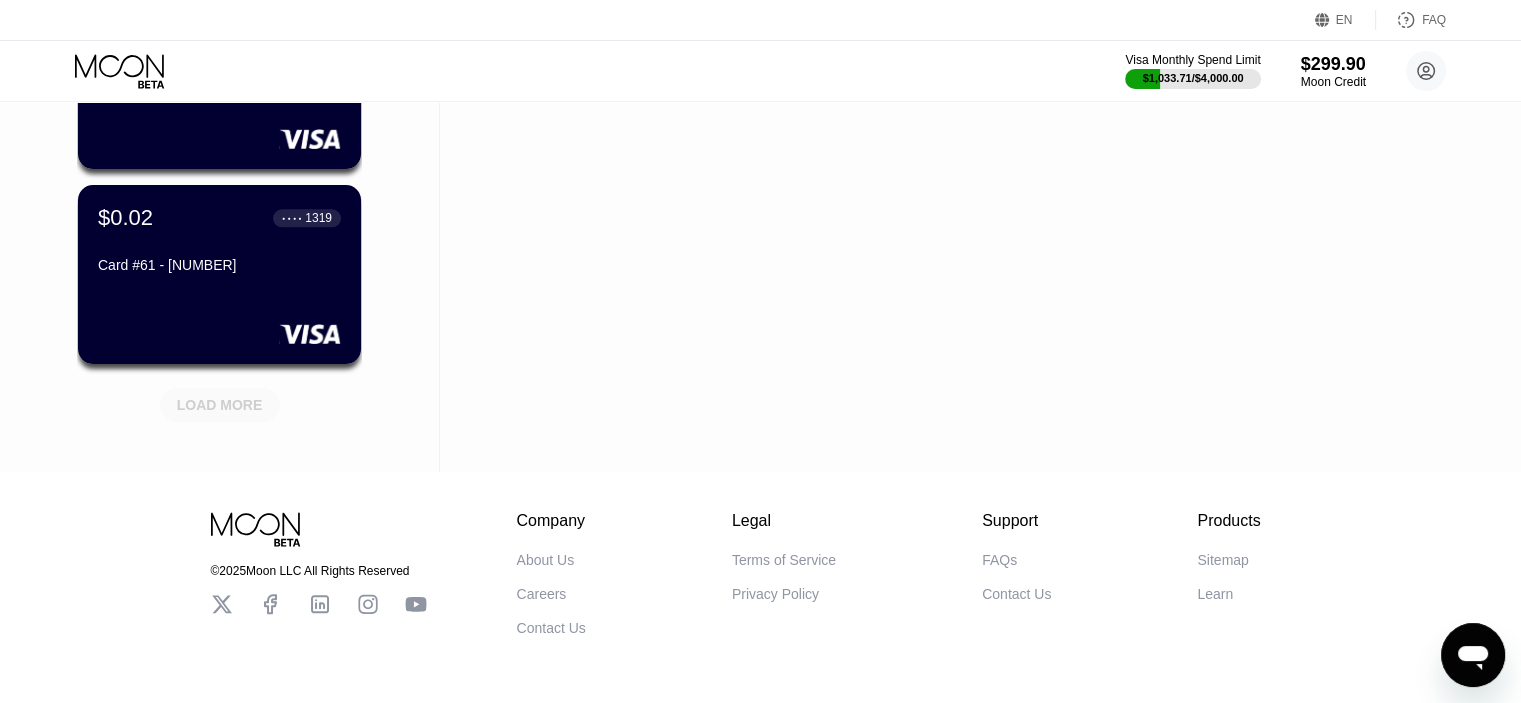 click on "LOAD MORE" at bounding box center (220, 405) 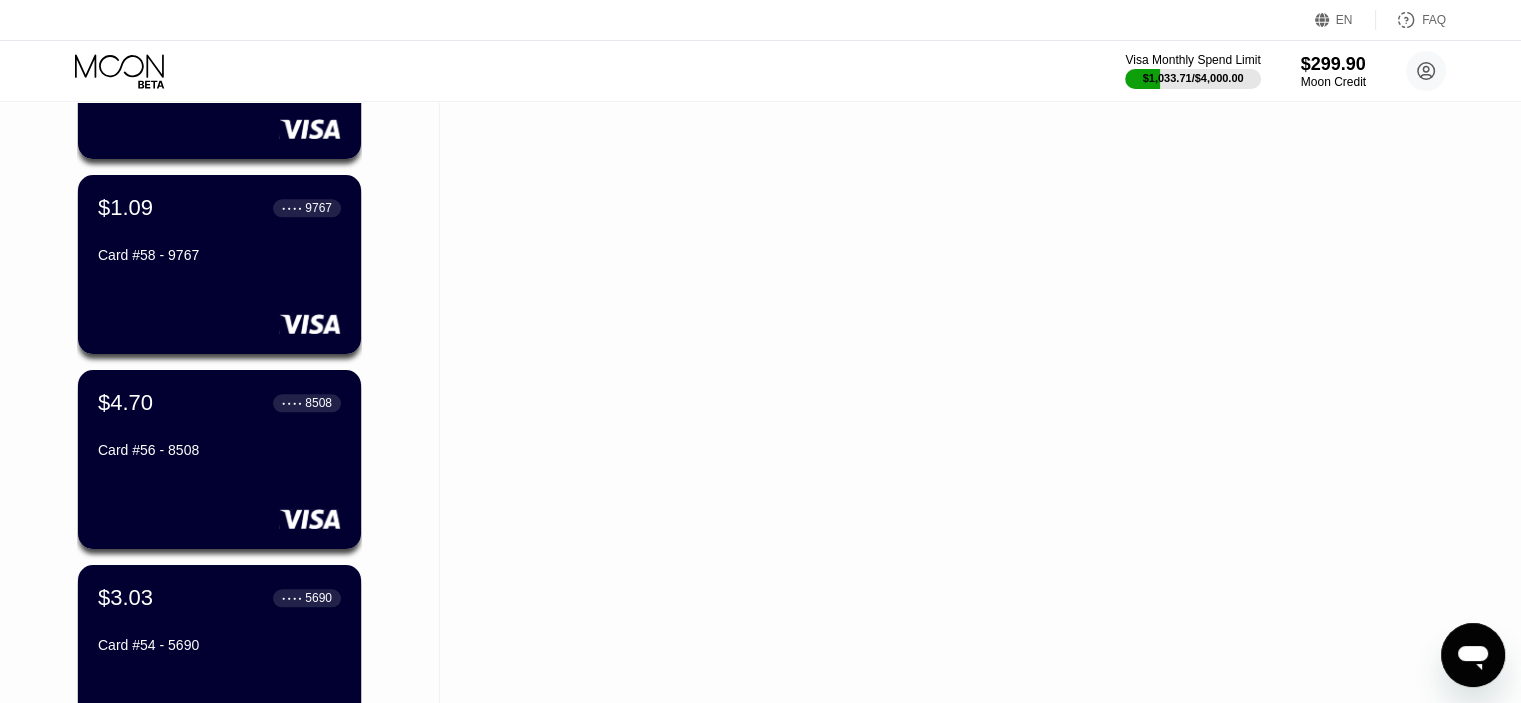 scroll, scrollTop: 2622, scrollLeft: 0, axis: vertical 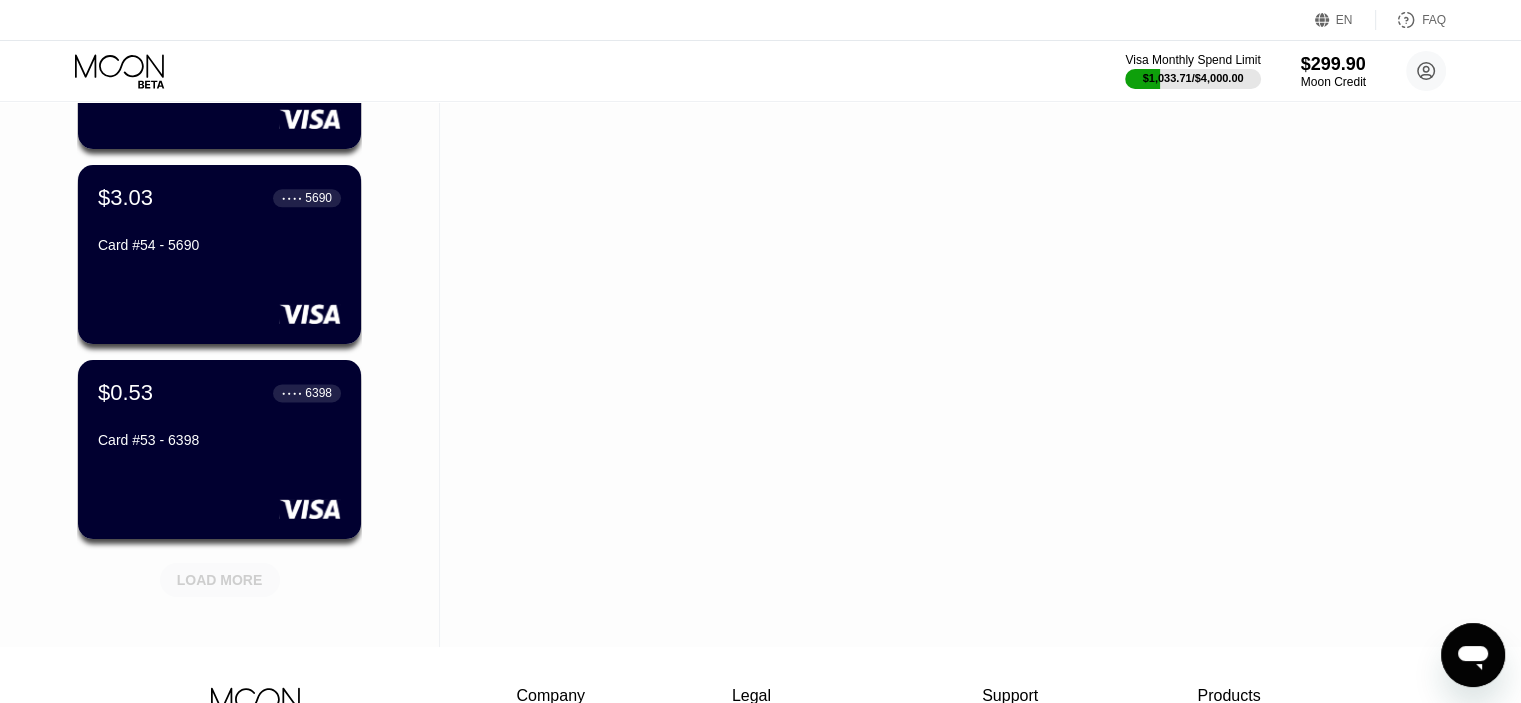 click on "LOAD MORE" at bounding box center [220, 580] 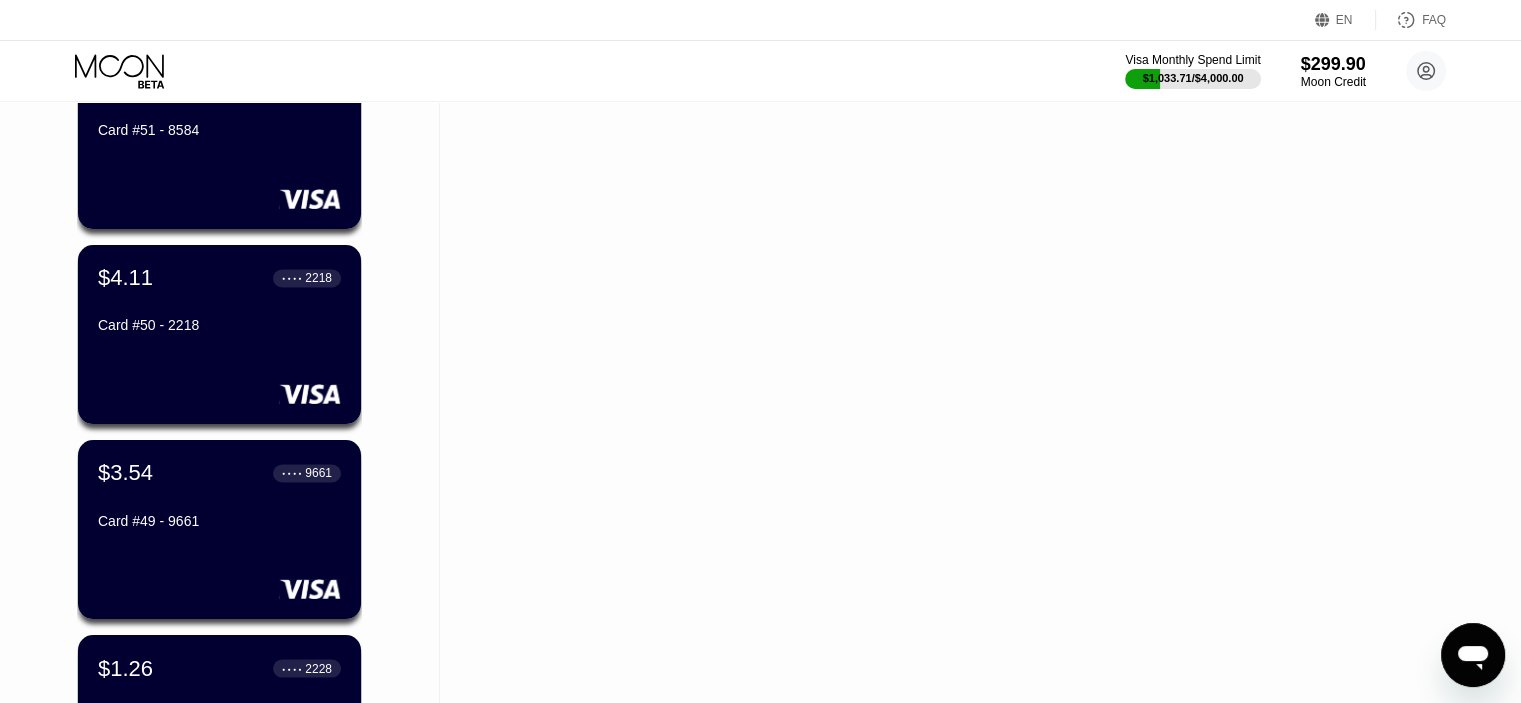 scroll, scrollTop: 3622, scrollLeft: 0, axis: vertical 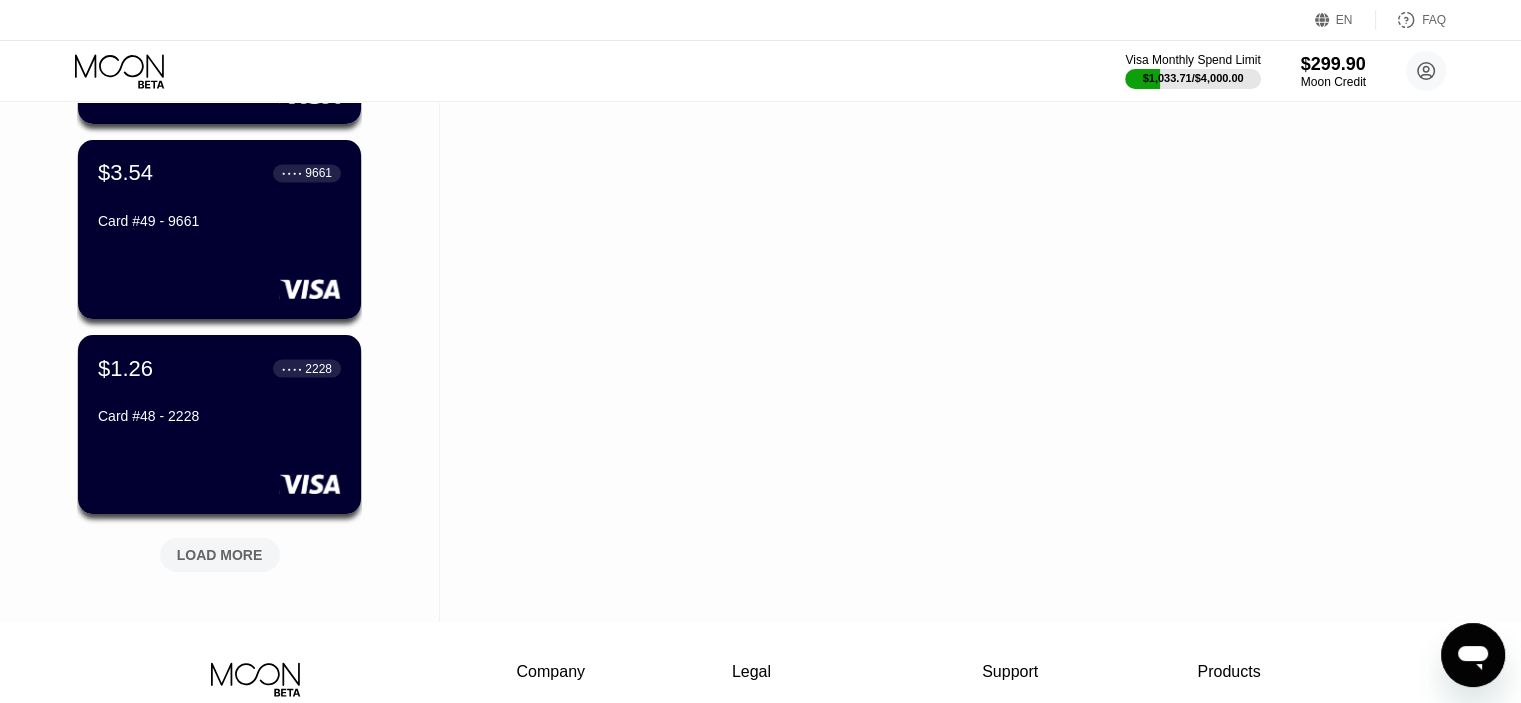 click on "LOAD MORE" at bounding box center (220, 555) 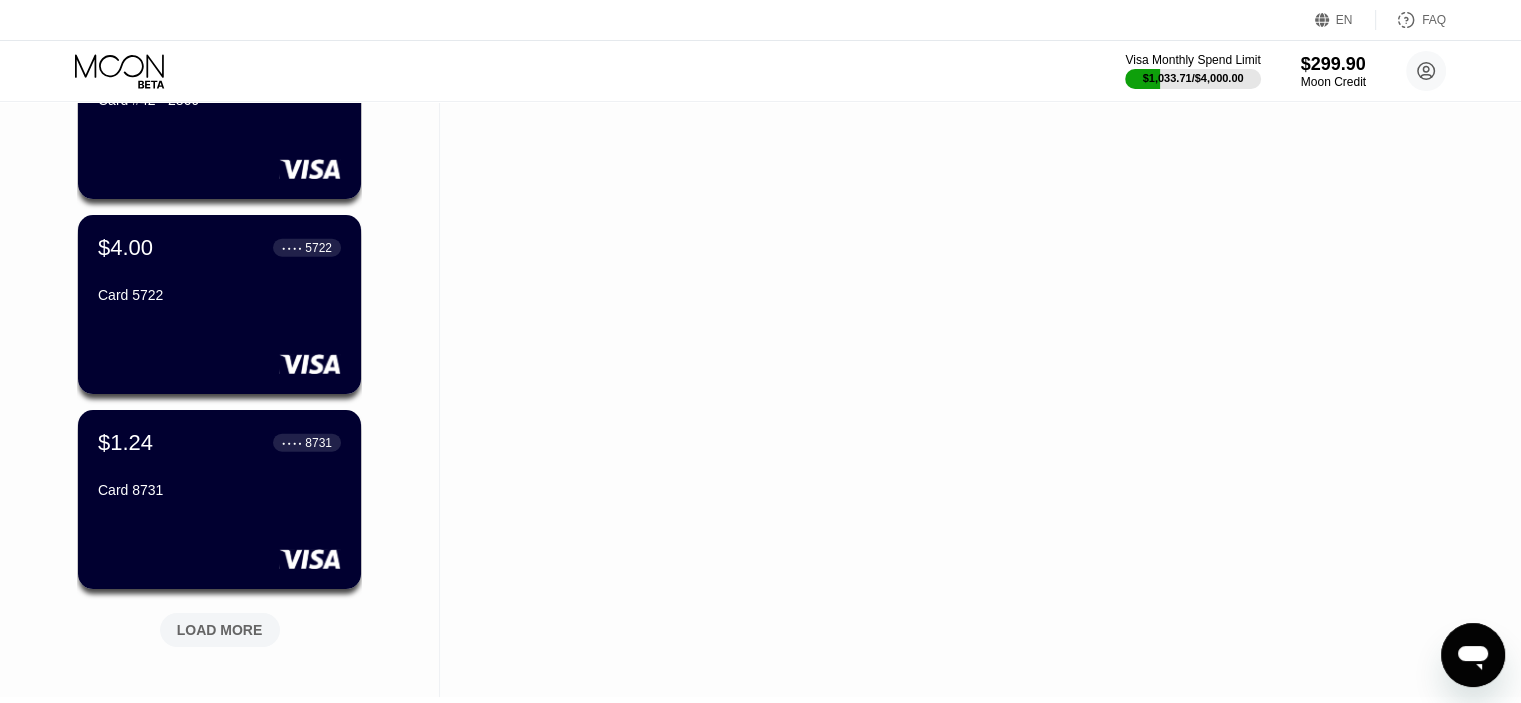 scroll, scrollTop: 4722, scrollLeft: 0, axis: vertical 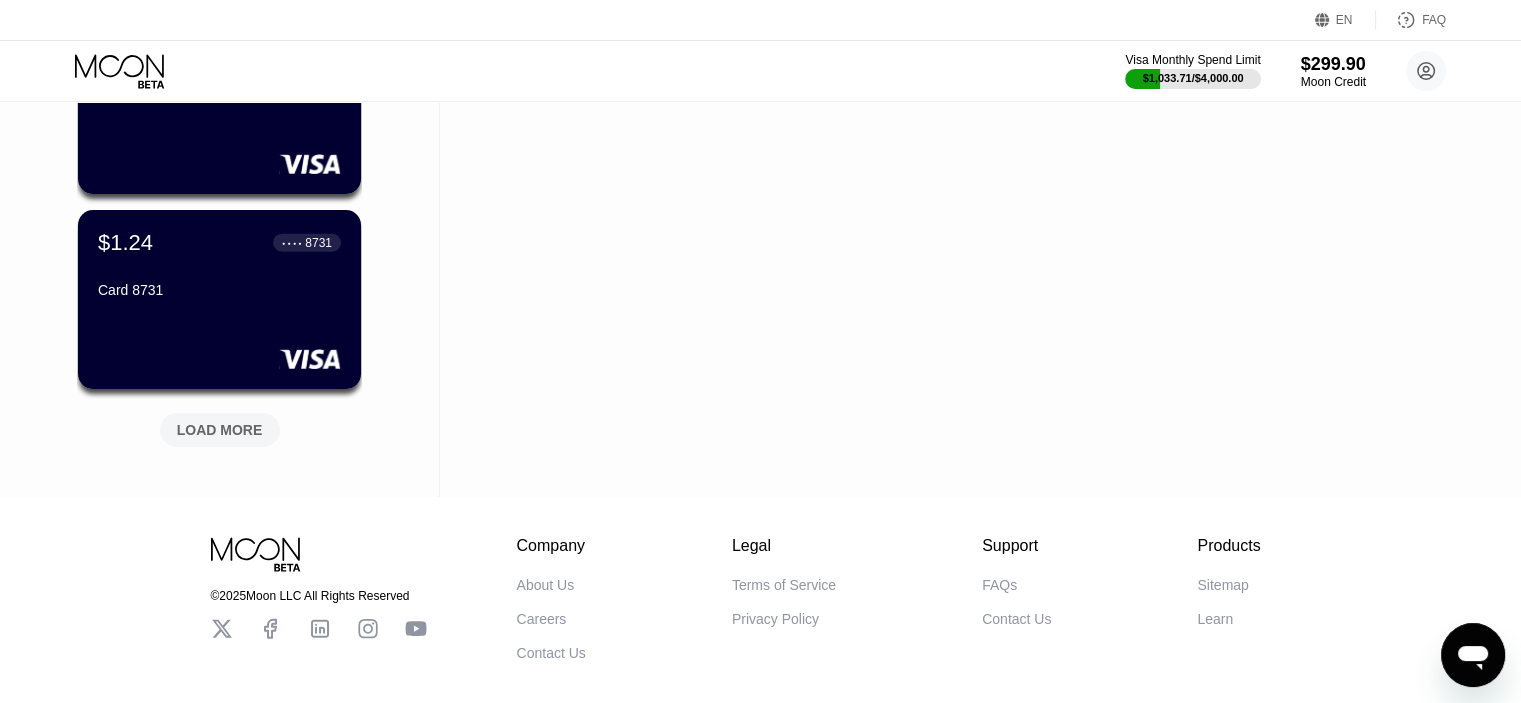 click on "LOAD MORE" at bounding box center (220, 430) 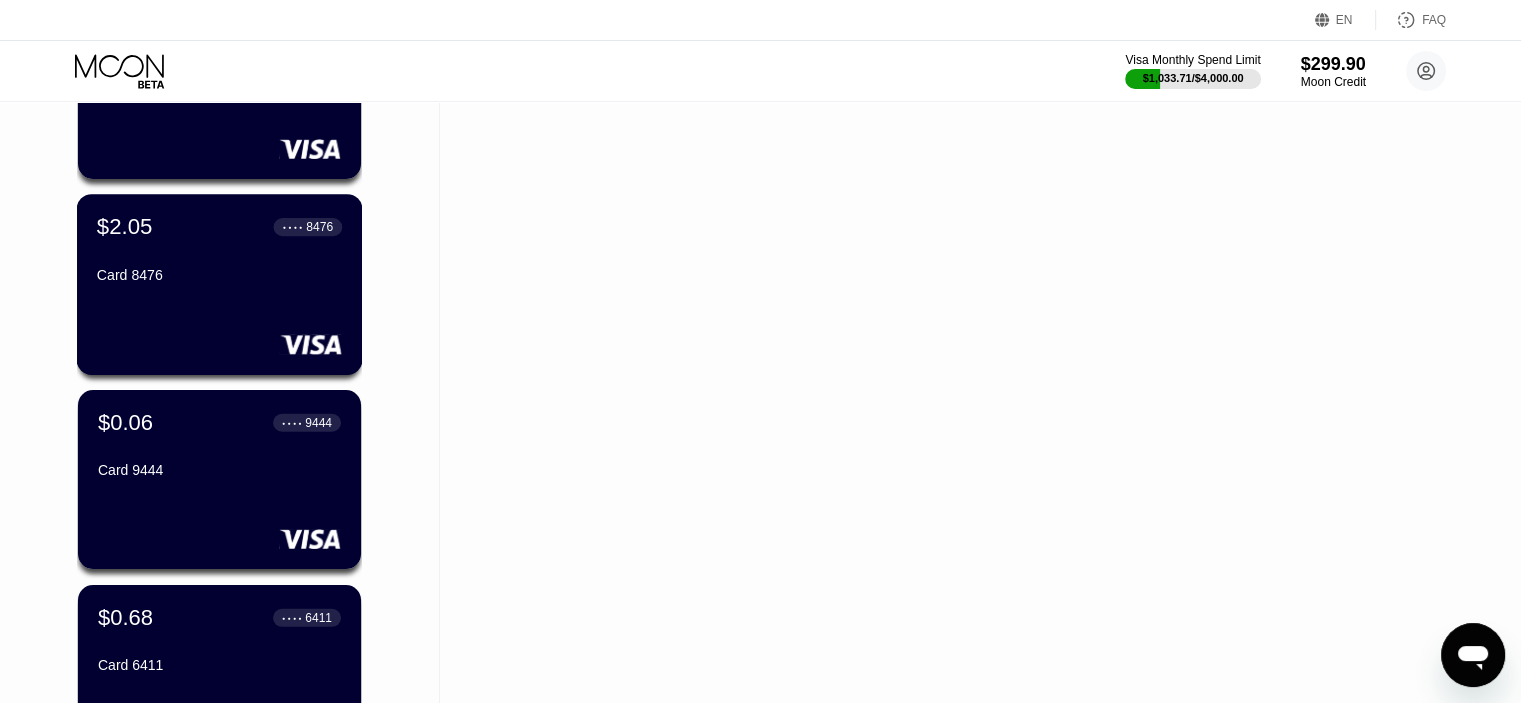 scroll, scrollTop: 5796, scrollLeft: 0, axis: vertical 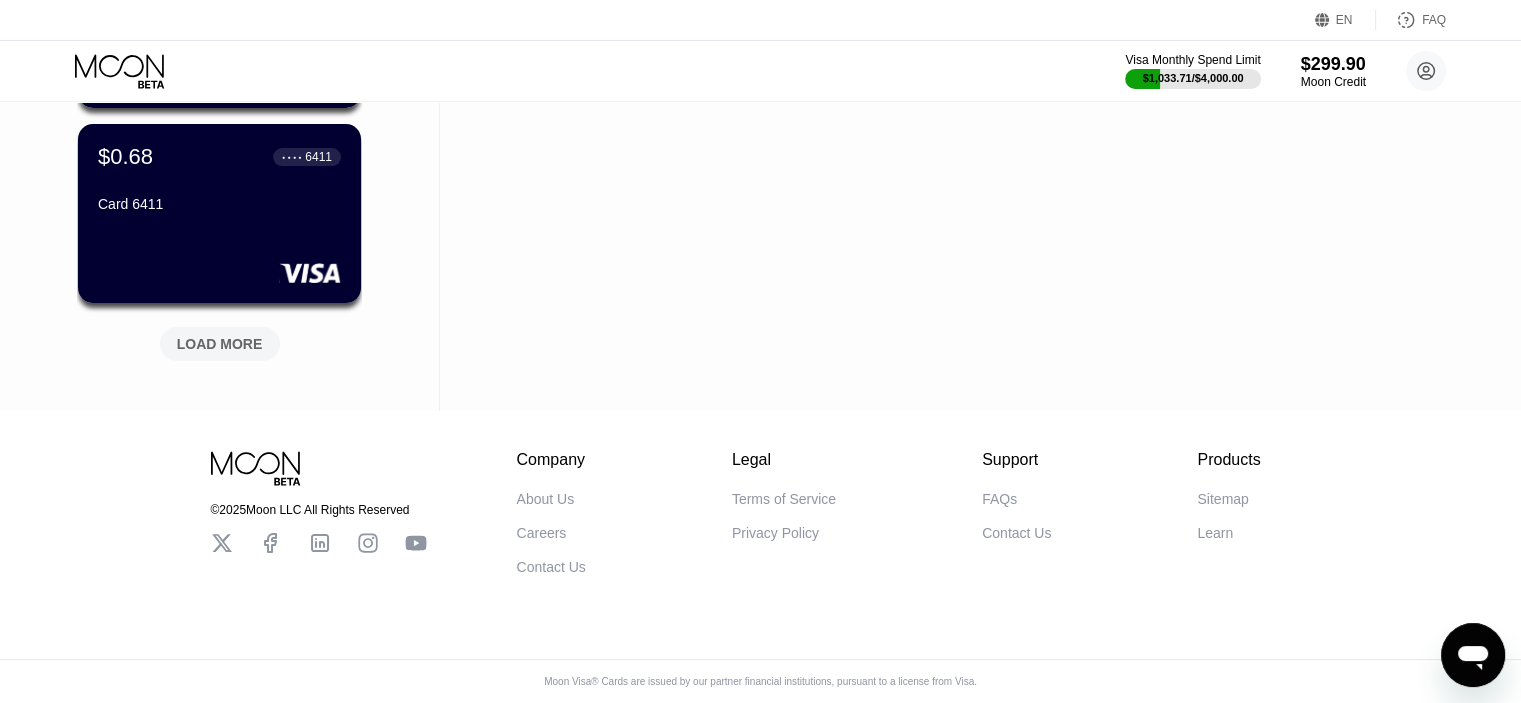 click on "LOAD MORE" at bounding box center [220, 344] 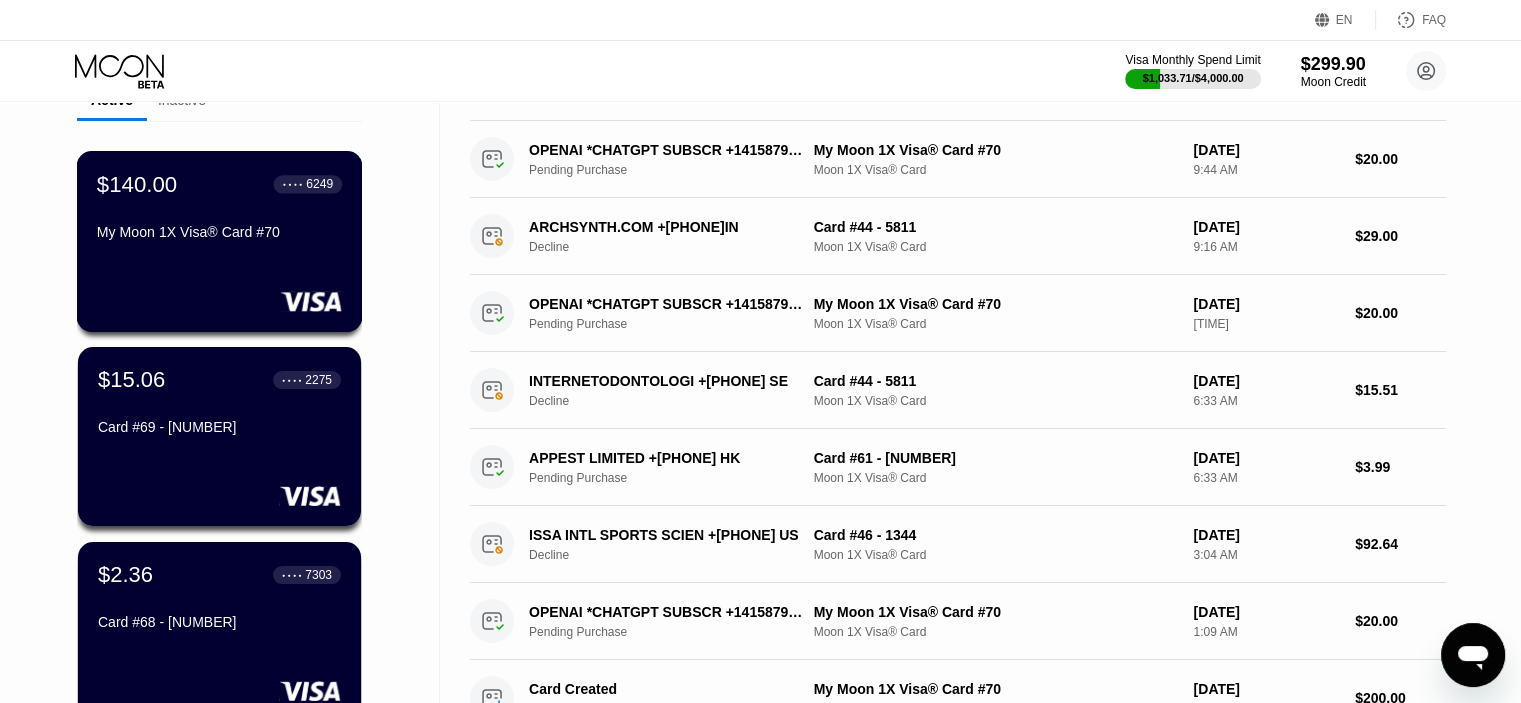 scroll, scrollTop: 200, scrollLeft: 0, axis: vertical 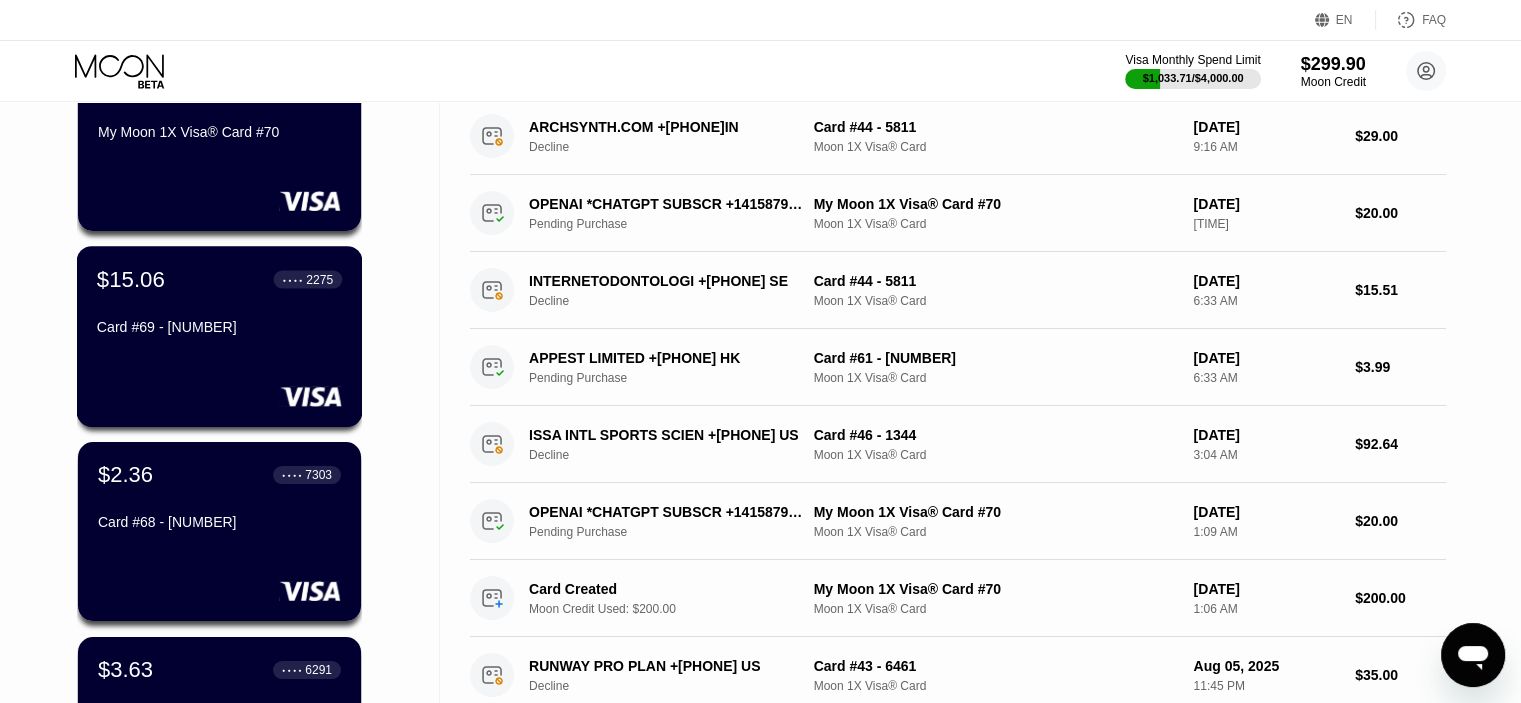 click on "Card #[NUMBER] - [NUMBER]" at bounding box center [219, 327] 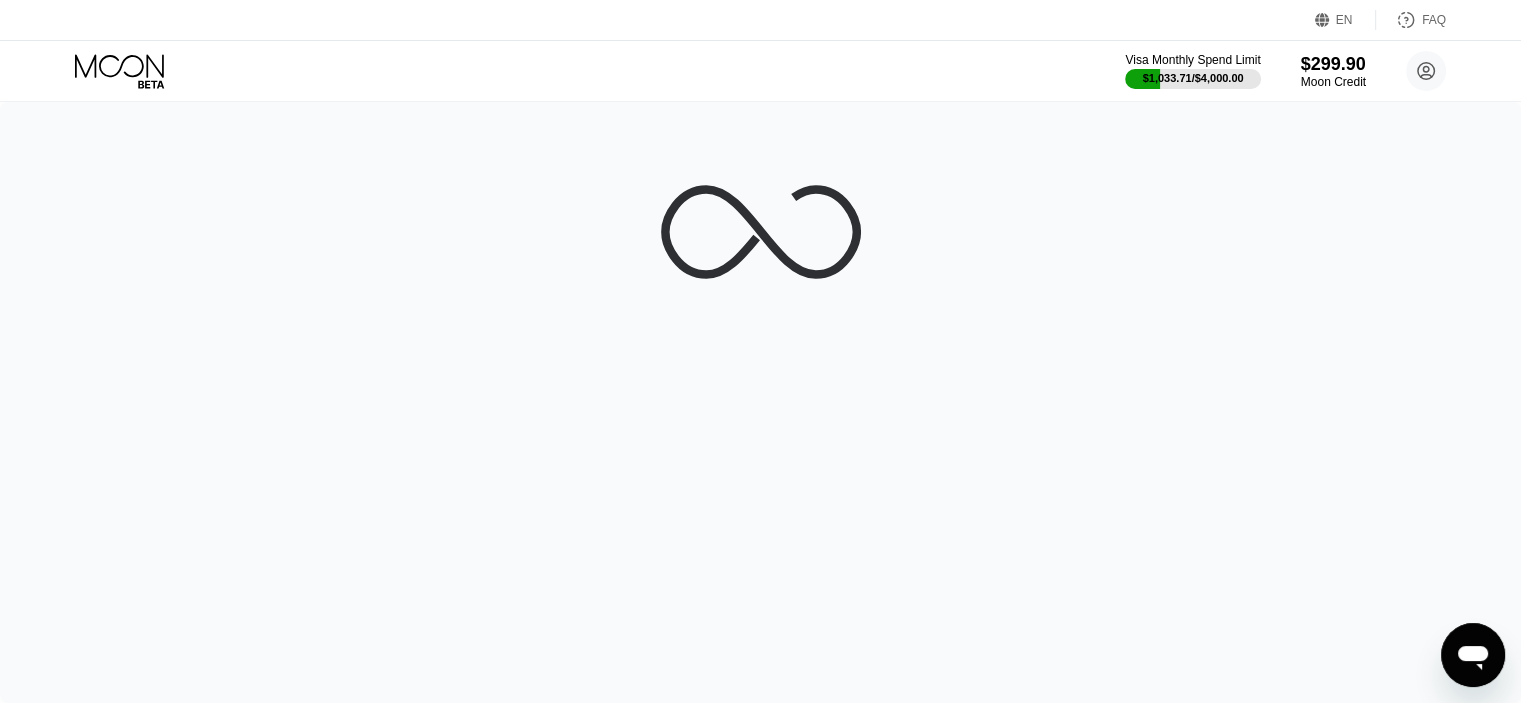 scroll, scrollTop: 0, scrollLeft: 0, axis: both 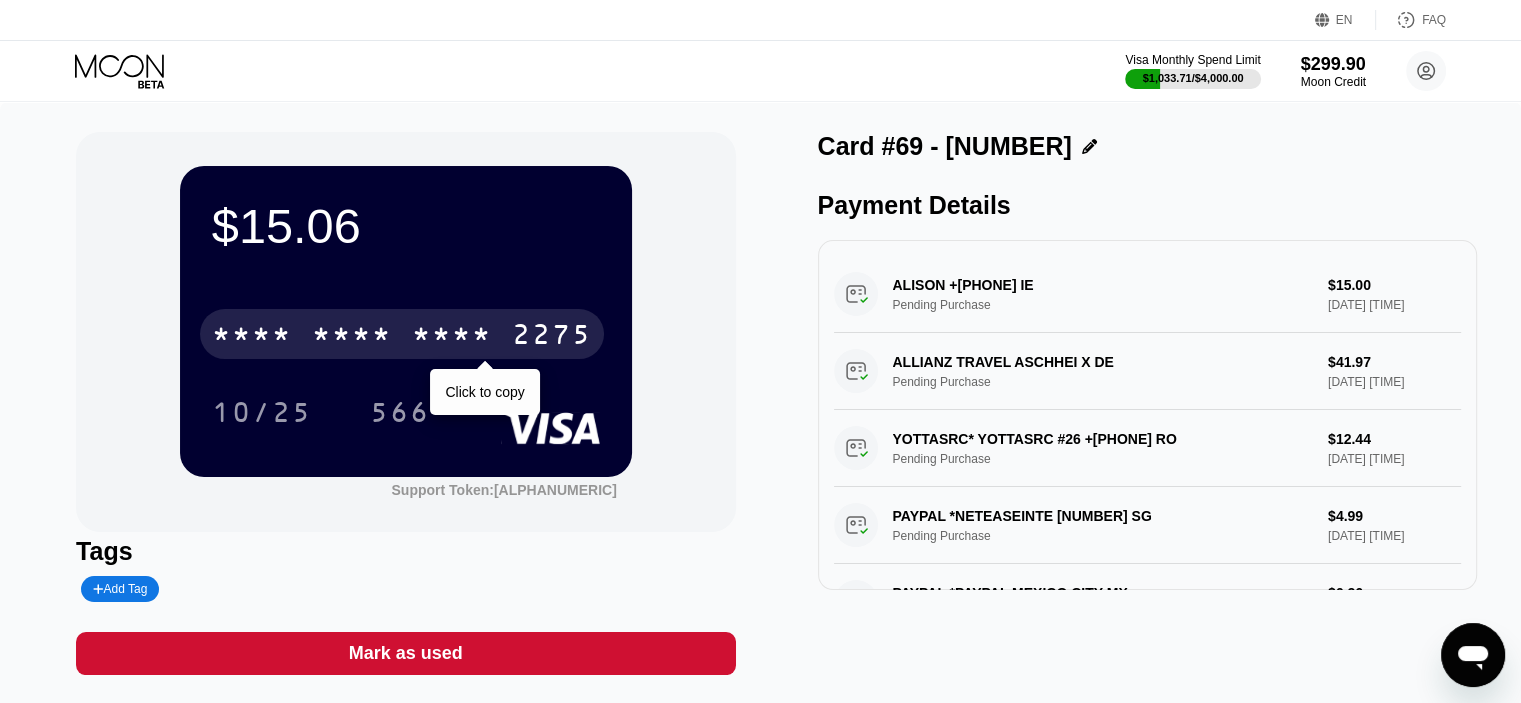 click on "* * * * * * * * * * * * 2275" at bounding box center [402, 334] 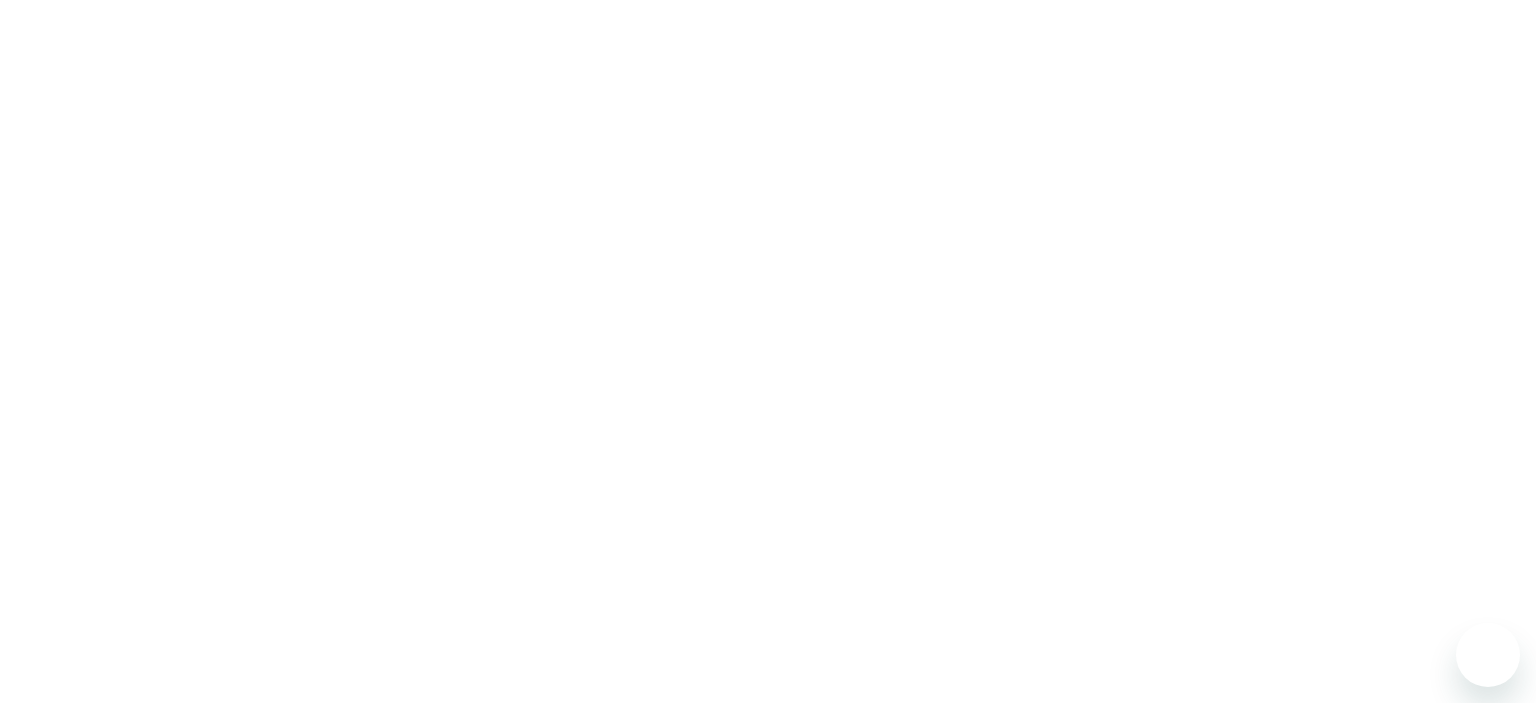 scroll, scrollTop: 0, scrollLeft: 0, axis: both 